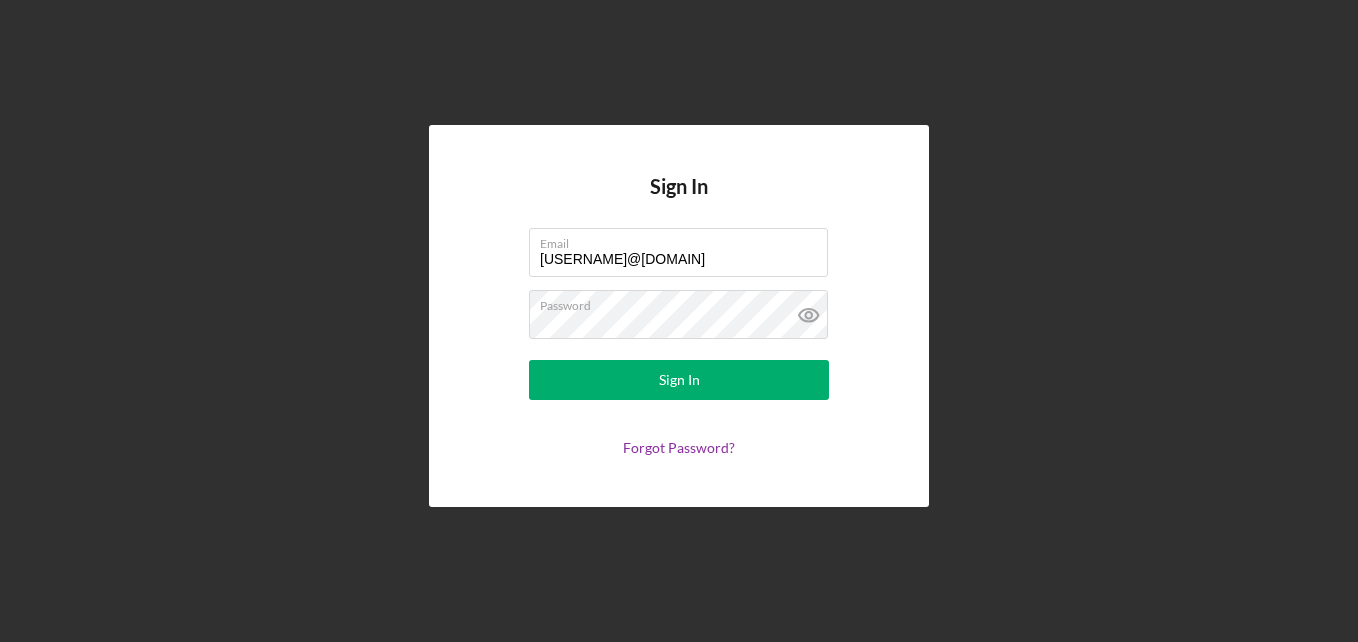 scroll, scrollTop: 0, scrollLeft: 0, axis: both 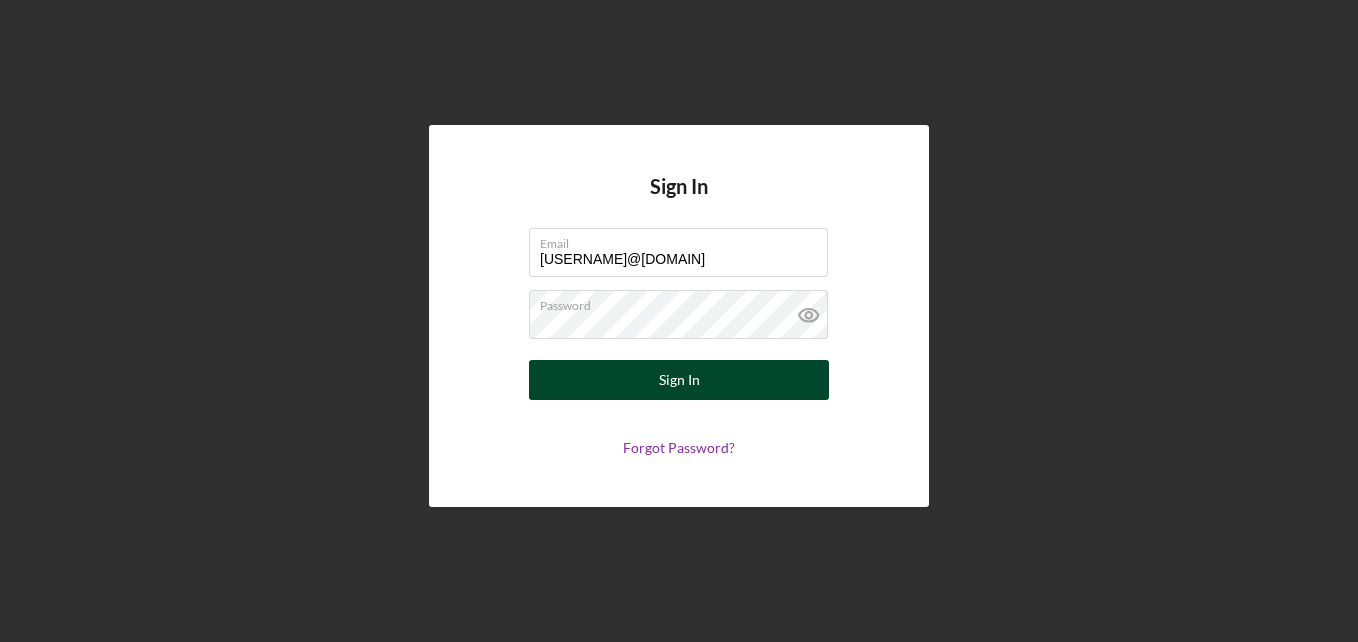 click on "Sign In" at bounding box center (679, 380) 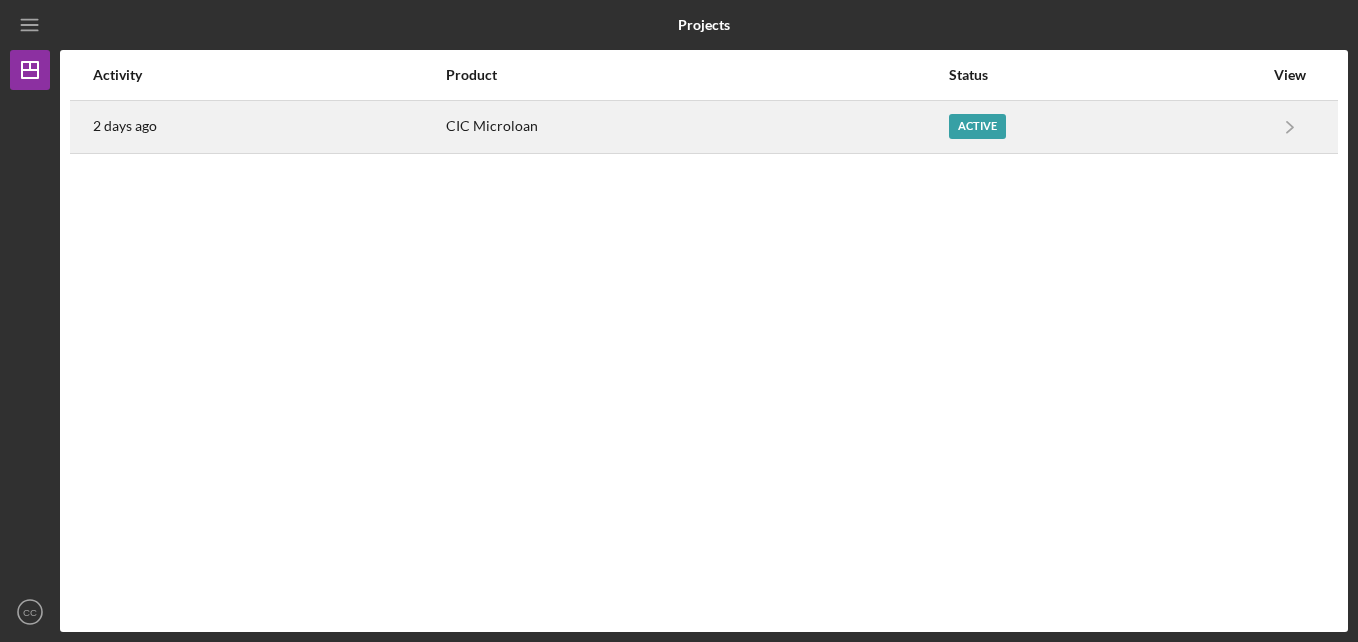 click on "Active" at bounding box center (977, 126) 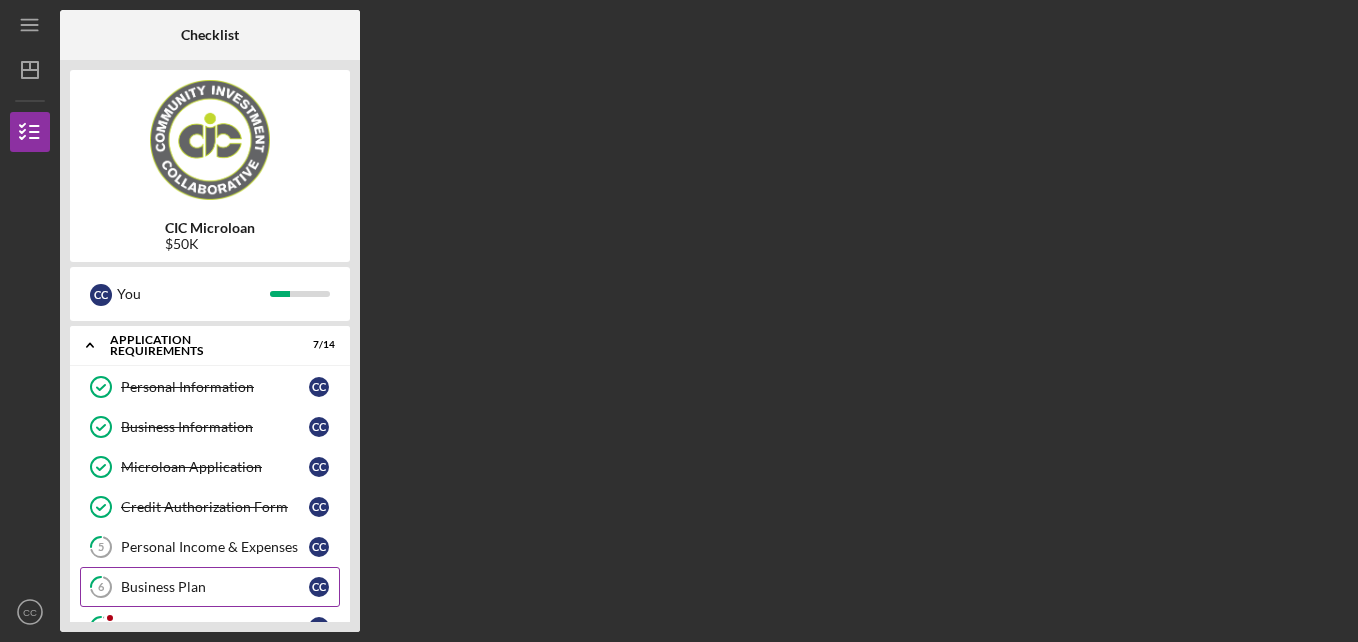 scroll, scrollTop: 25, scrollLeft: 0, axis: vertical 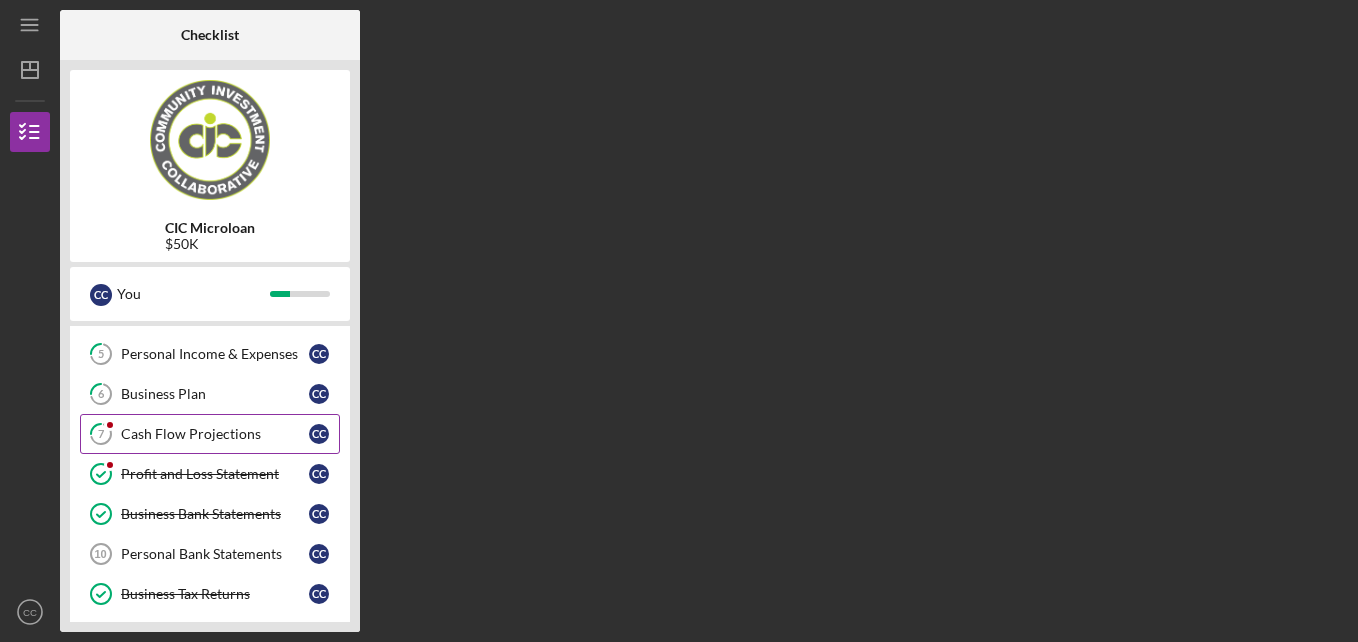 click on "Cash Flow Projections" at bounding box center [215, 434] 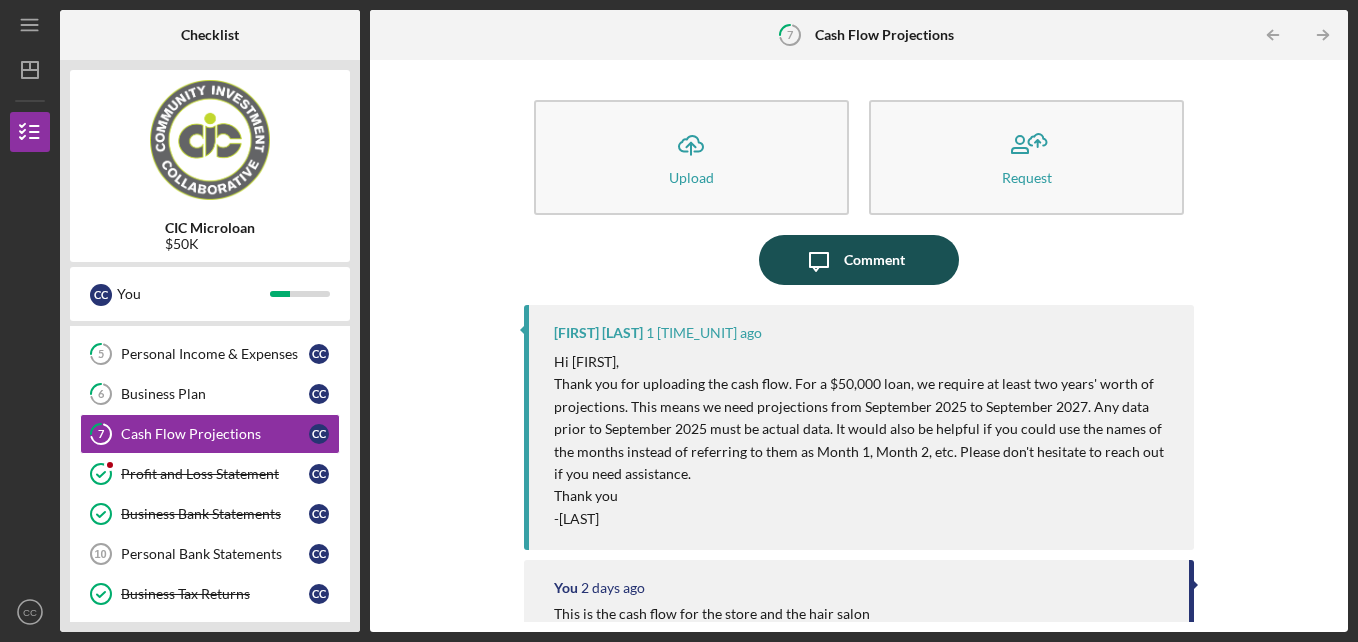 click on "Comment" at bounding box center [874, 260] 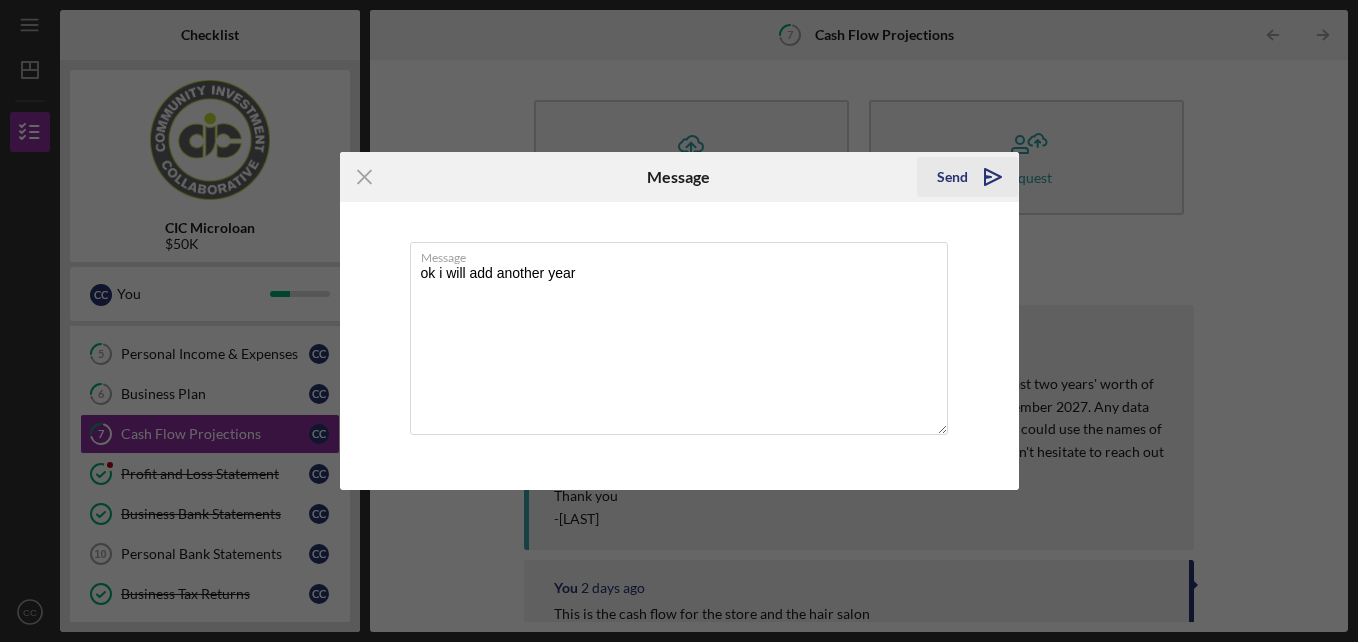 type on "ok i will add another year" 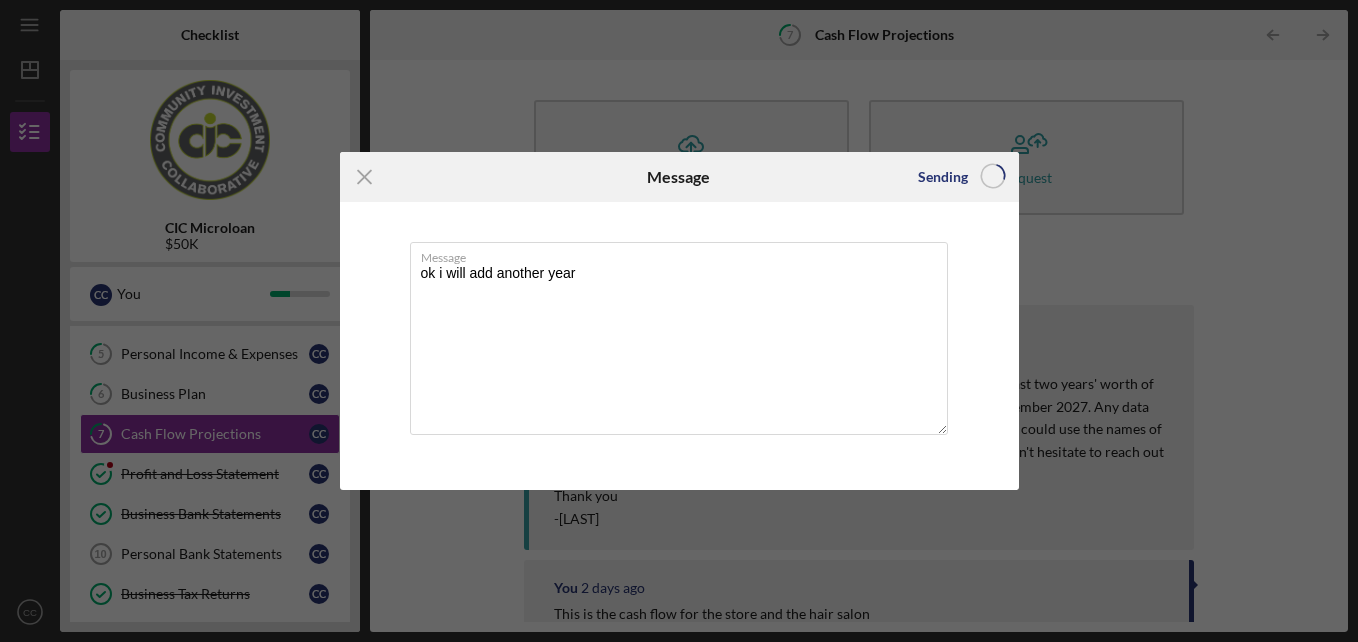 type 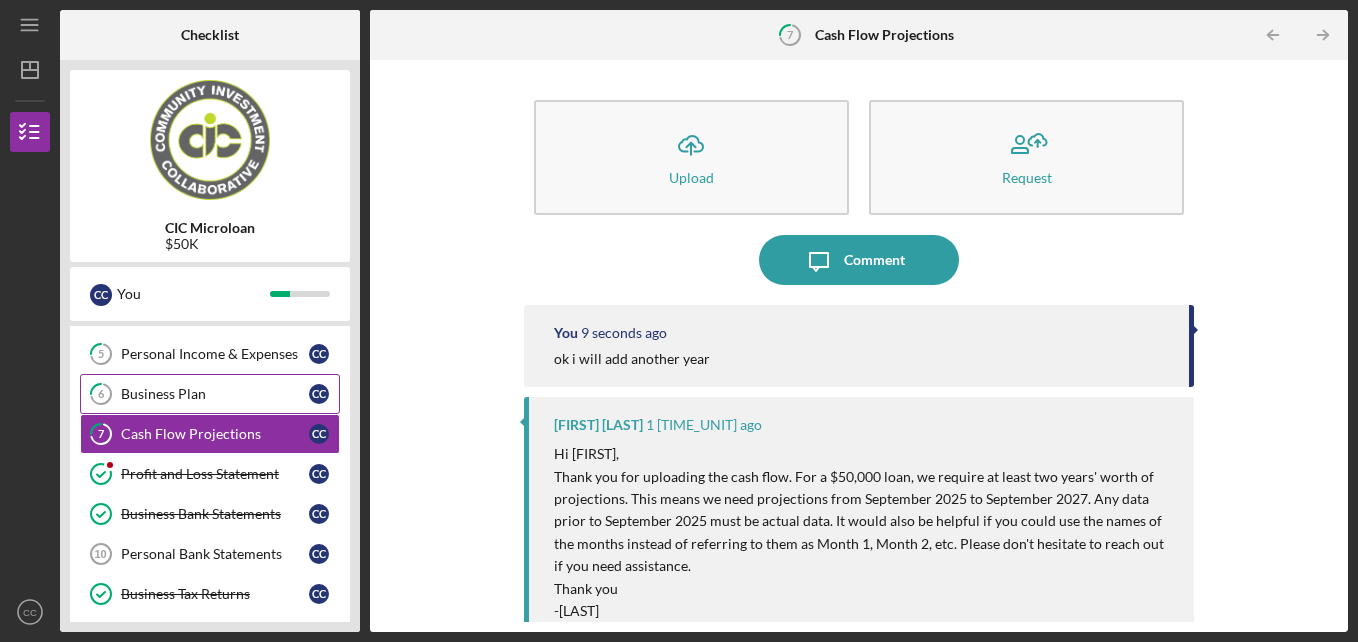 click on "6 Business Plan C C" at bounding box center (210, 394) 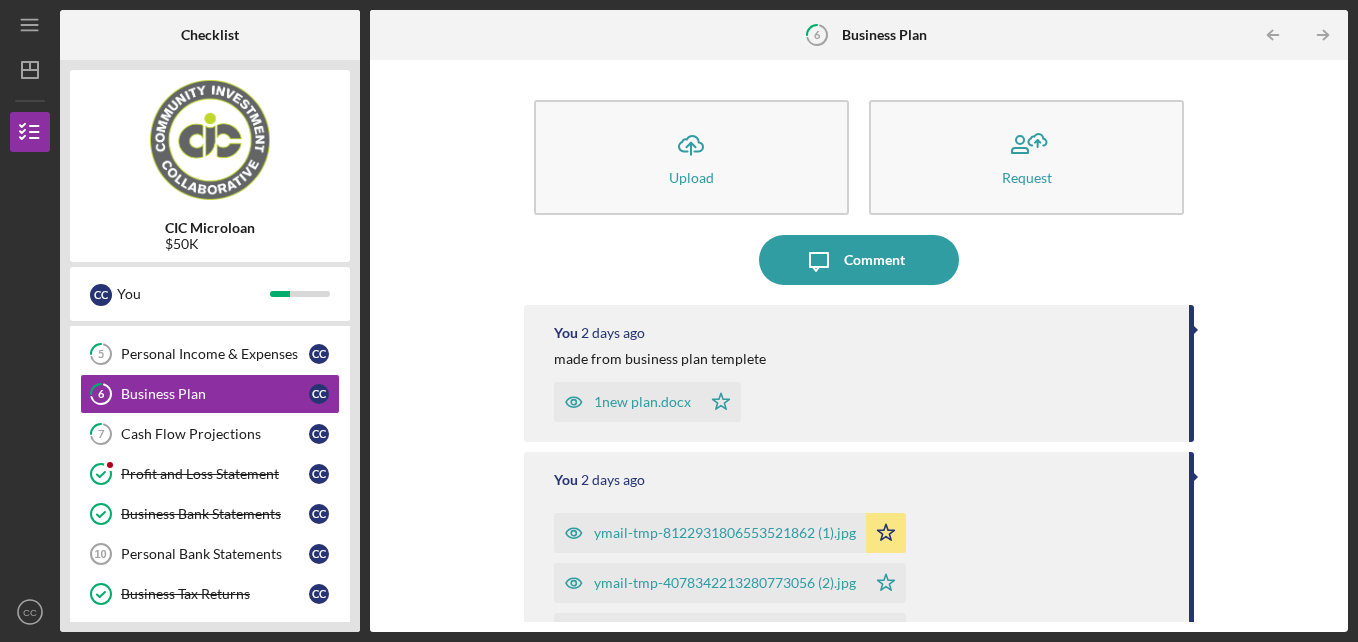 scroll, scrollTop: 483, scrollLeft: 0, axis: vertical 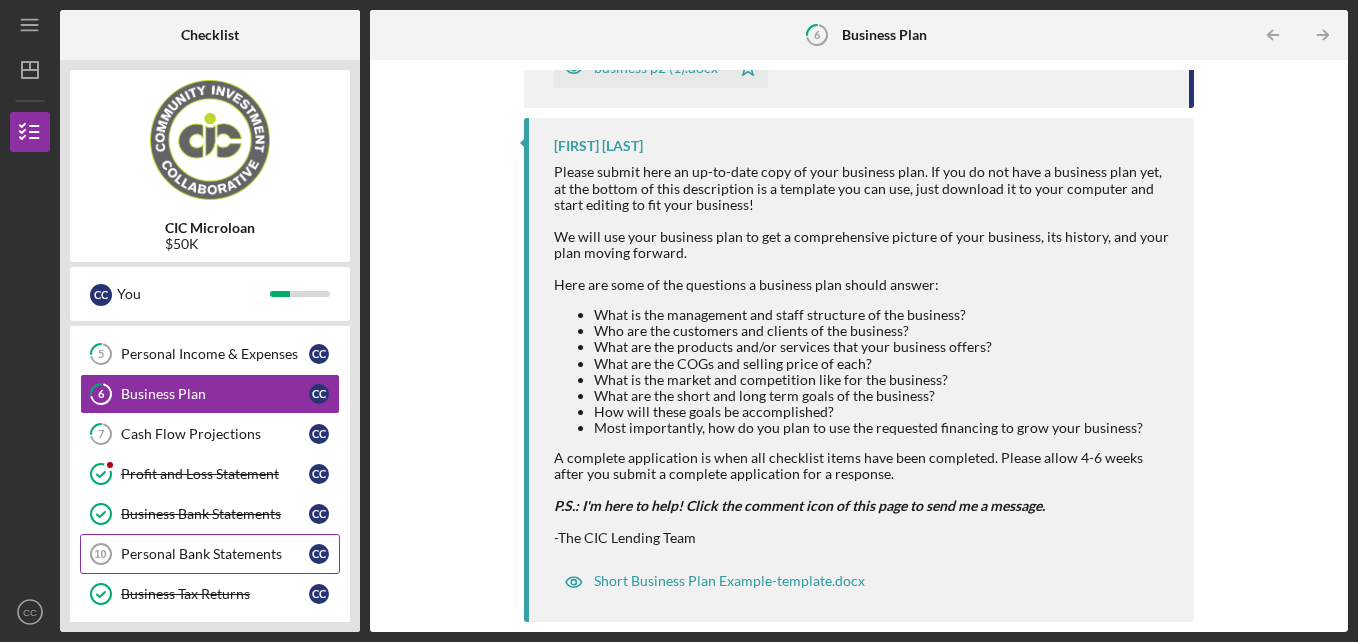 click on "Personal Bank Statements" at bounding box center [215, 554] 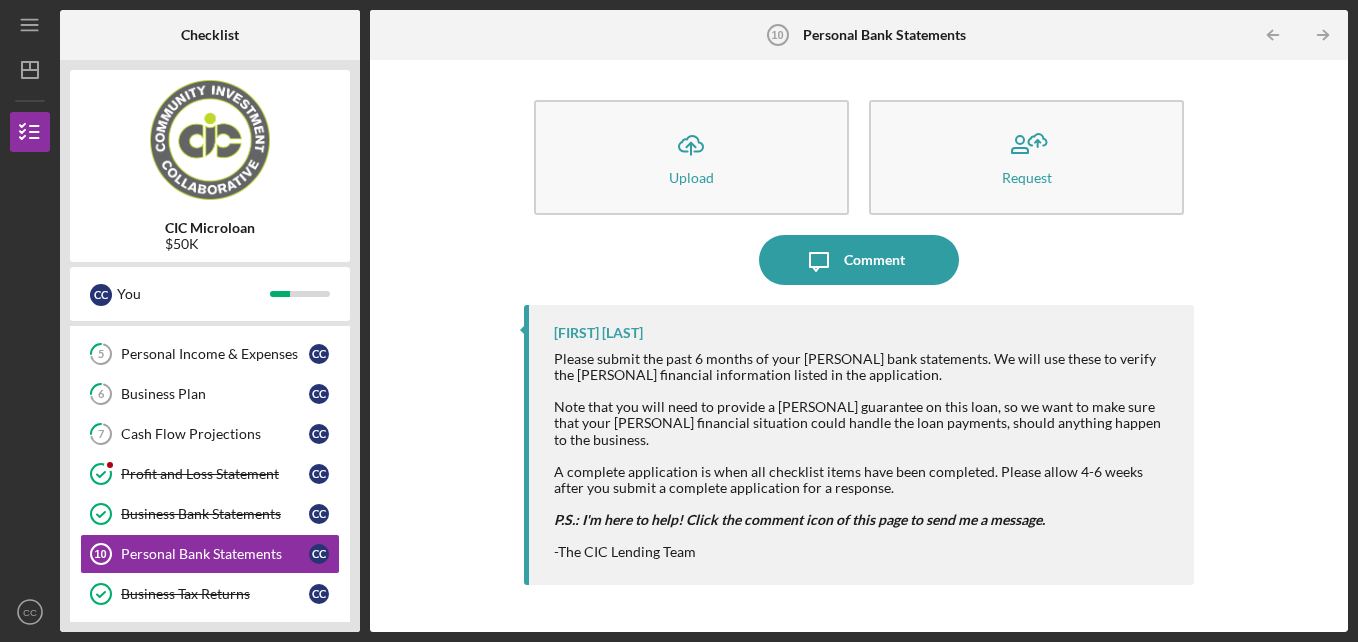 click on "Icon/Upload Upload Request Icon/Message Comment [FIRST] [LAST]   Please submit the past 6 months of your [PERSONAL] bank statements. We will use these to verify the [PERSONAL] financial information listed in the application.  Note that you will need to provide a [PERSONAL] guarantee on this loan, so we want to make sure that your [PERSONAL] financial situation could handle the loan payments, should anything happen to the business. A complete application is when all checklist items have been completed. Please allow 4-6 weeks after you submit a complete application for a response.
P.S.: I'm here to help! Click the comment icon of this page to send me a message.
-The CIC Lending Team" at bounding box center [859, 346] 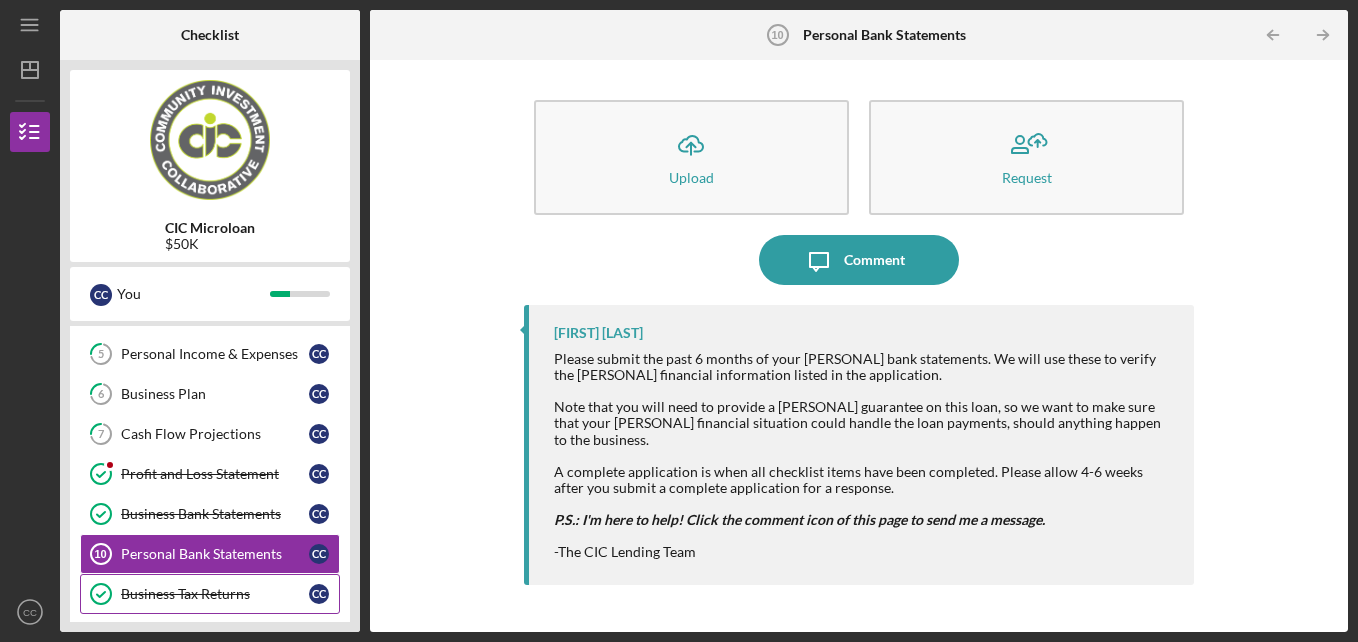 type 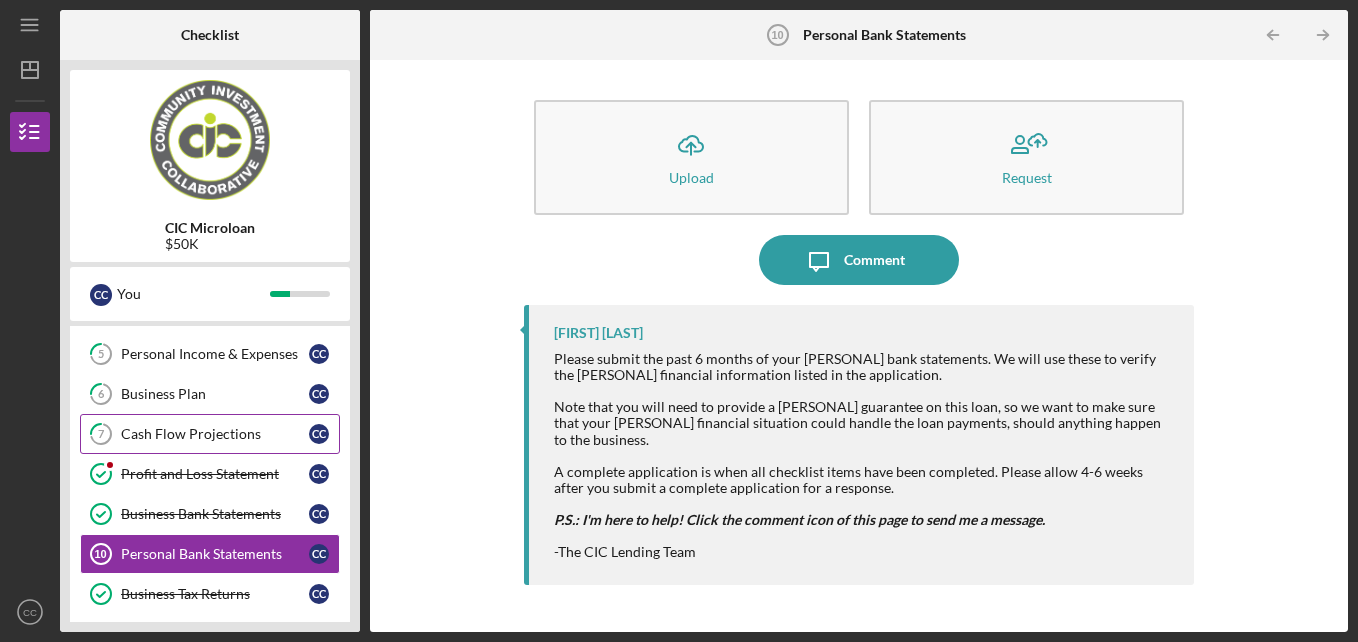 type 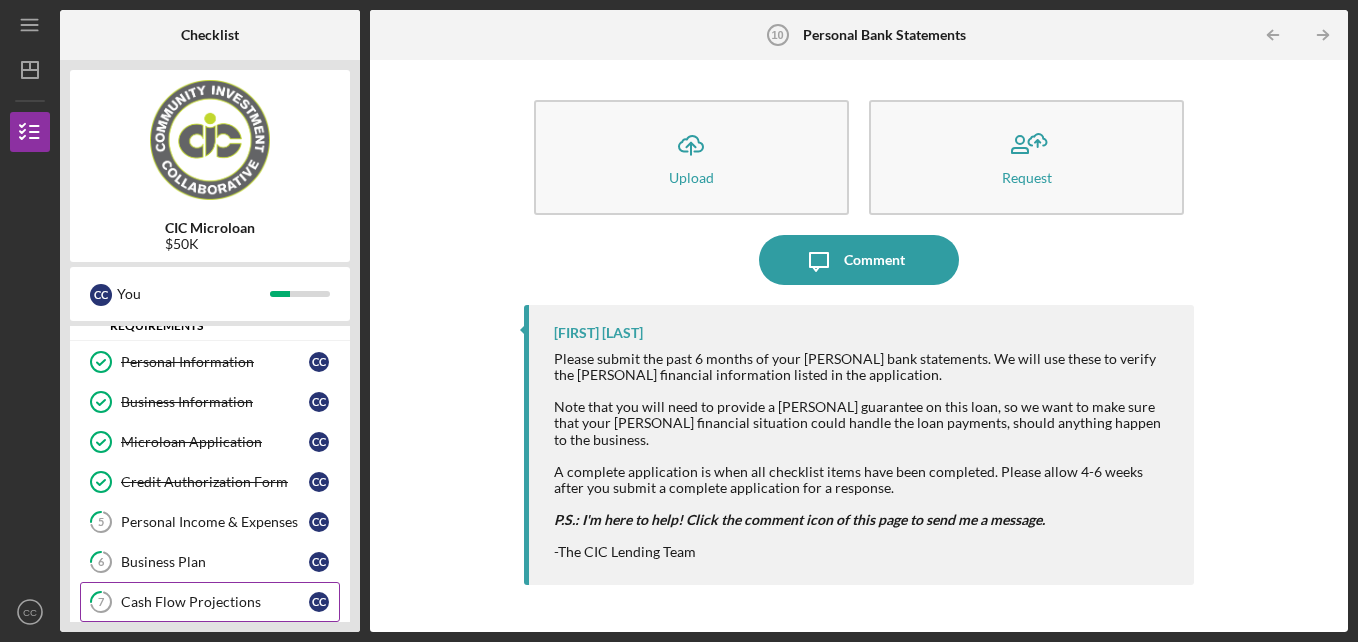 scroll, scrollTop: 193, scrollLeft: 0, axis: vertical 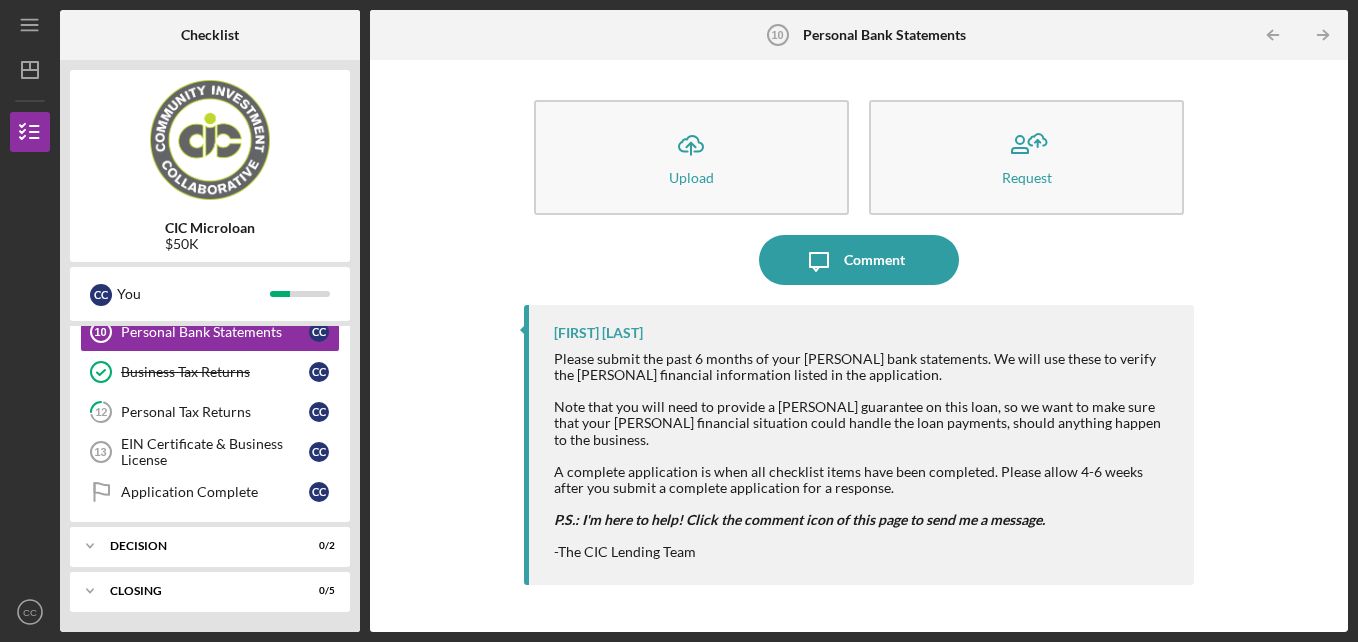 type 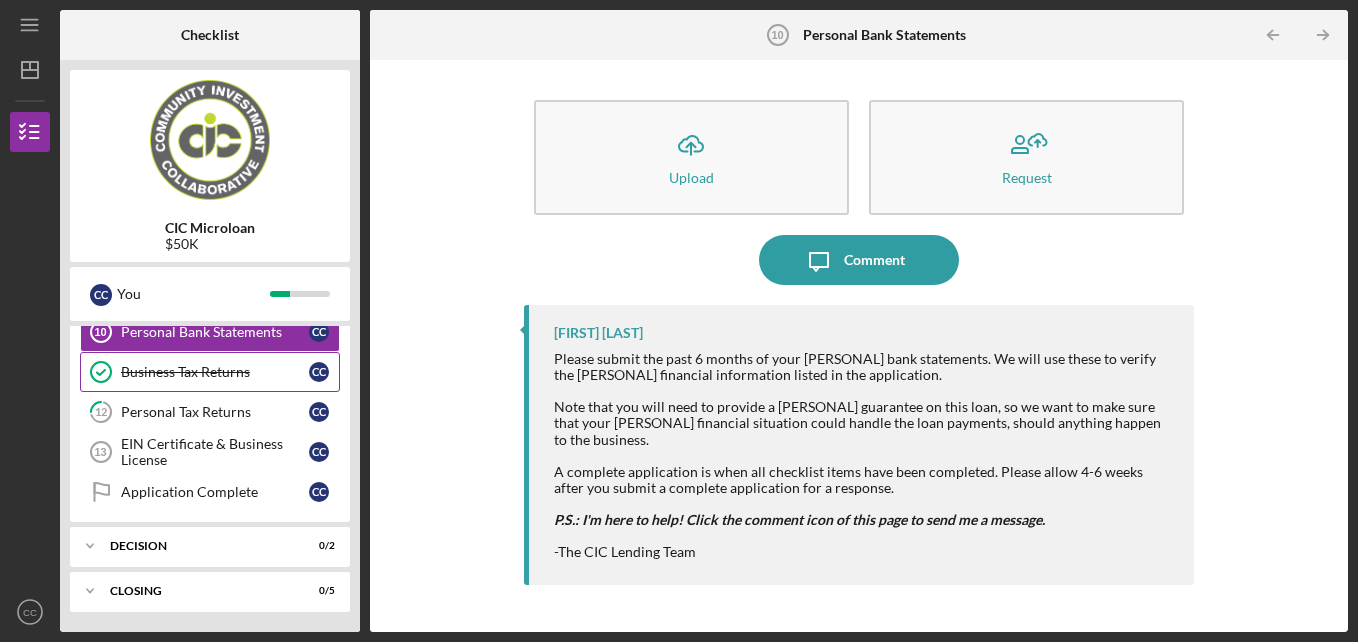 drag, startPoint x: 347, startPoint y: 368, endPoint x: 255, endPoint y: 363, distance: 92.13577 